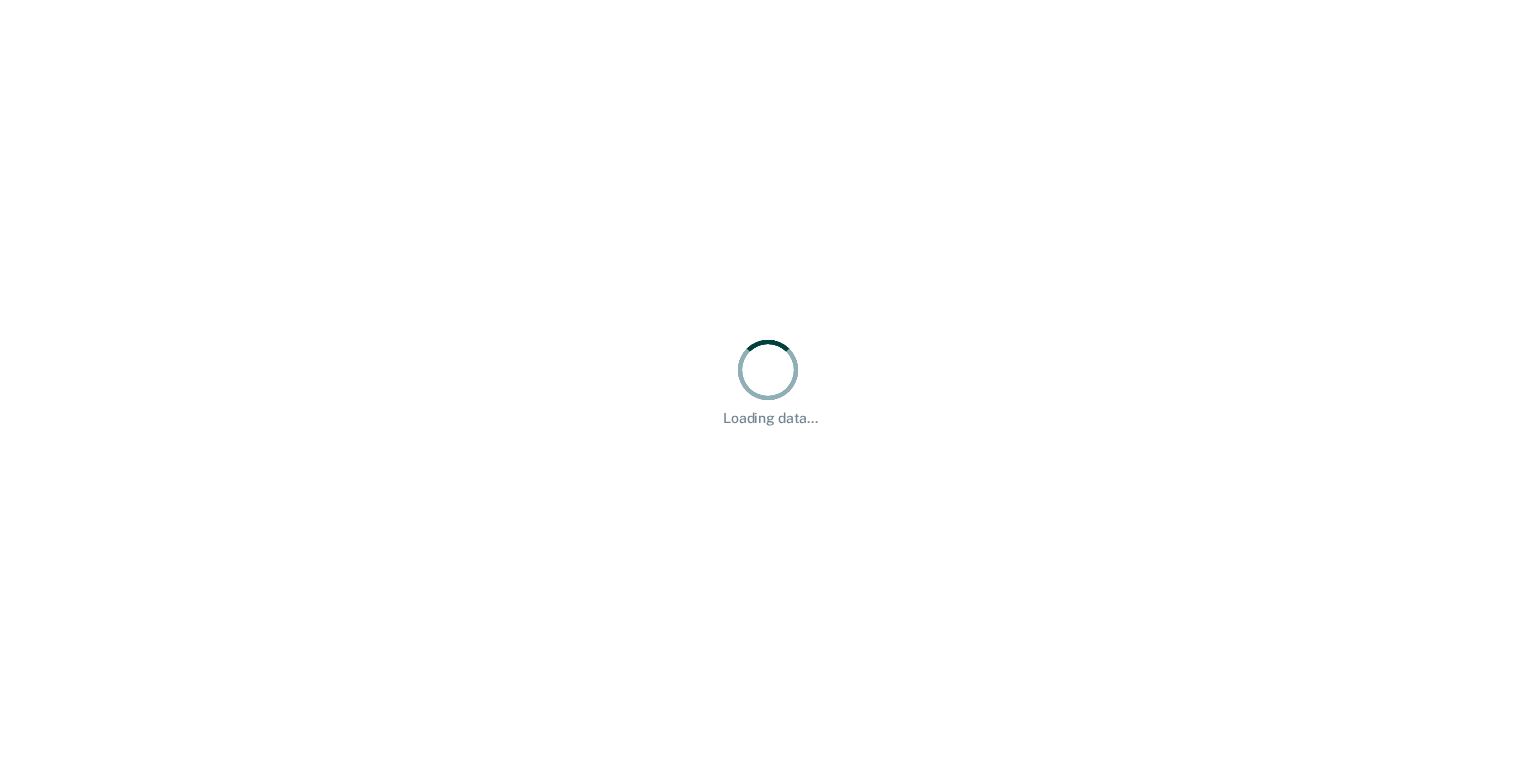 scroll, scrollTop: 0, scrollLeft: 0, axis: both 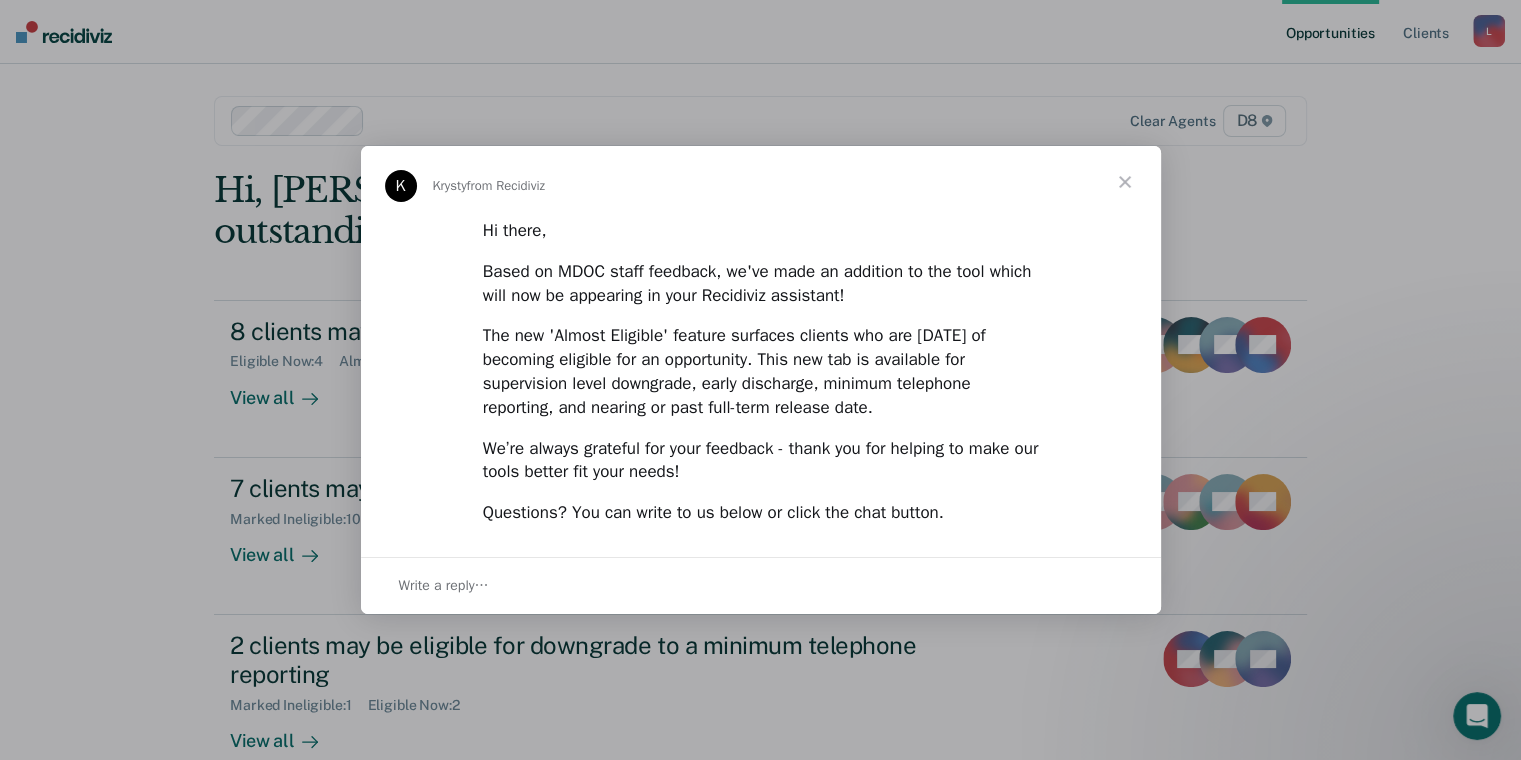 click at bounding box center [1125, 182] 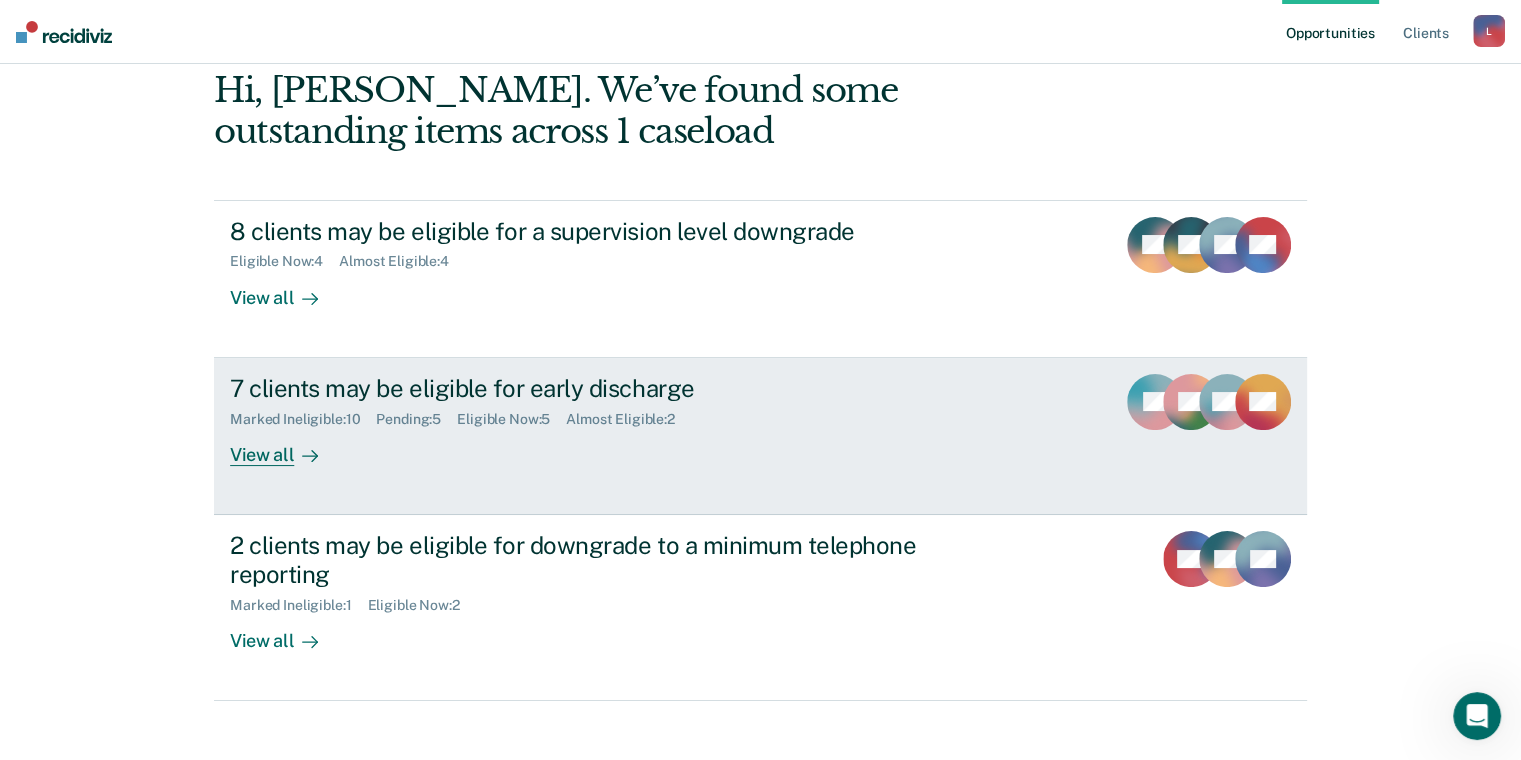 scroll, scrollTop: 120, scrollLeft: 0, axis: vertical 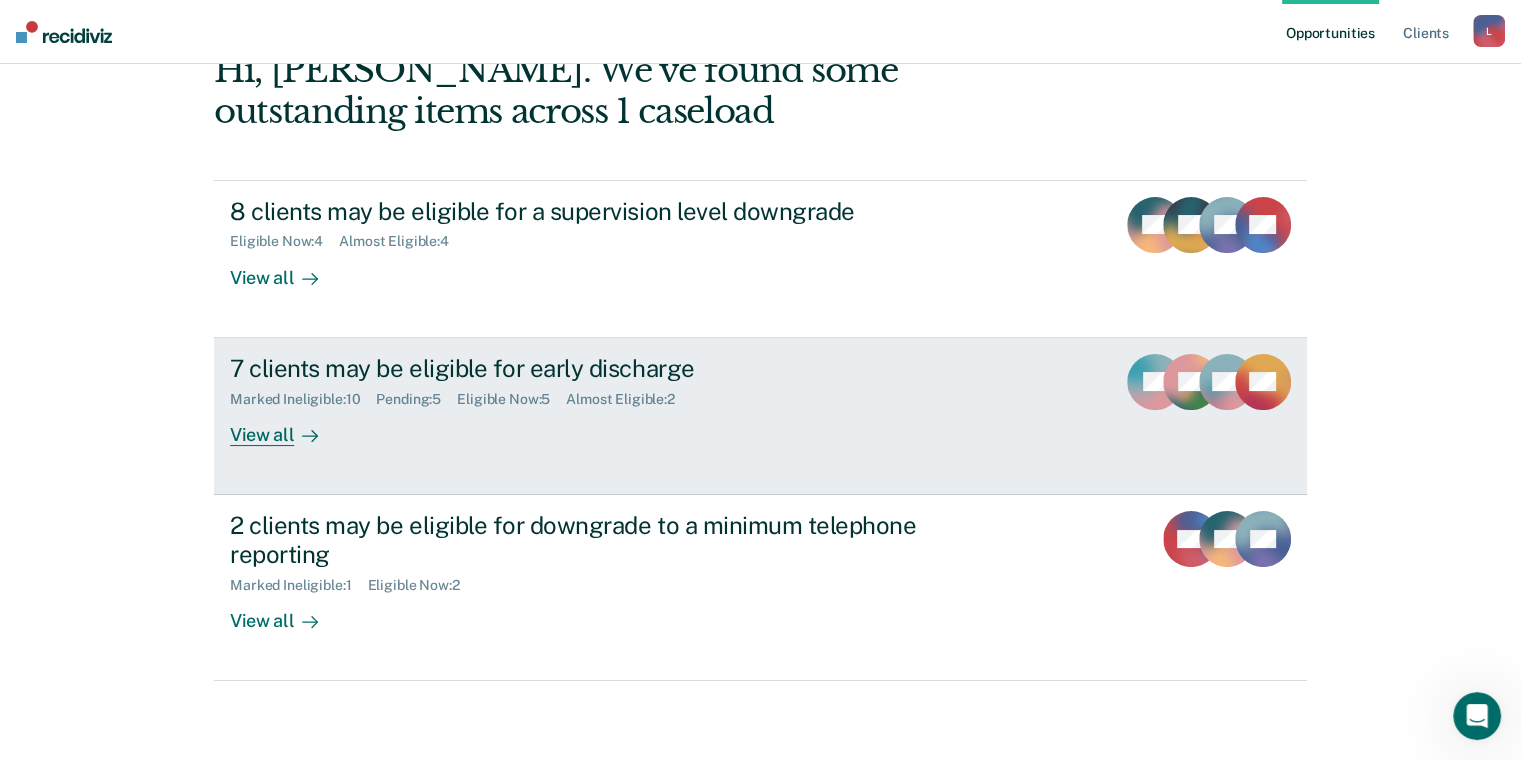 click on "7 clients may be eligible for early discharge Marked Ineligible :  10 Pending :  5 Eligible Now :  5 Almost Eligible :  2 View all" at bounding box center [605, 400] 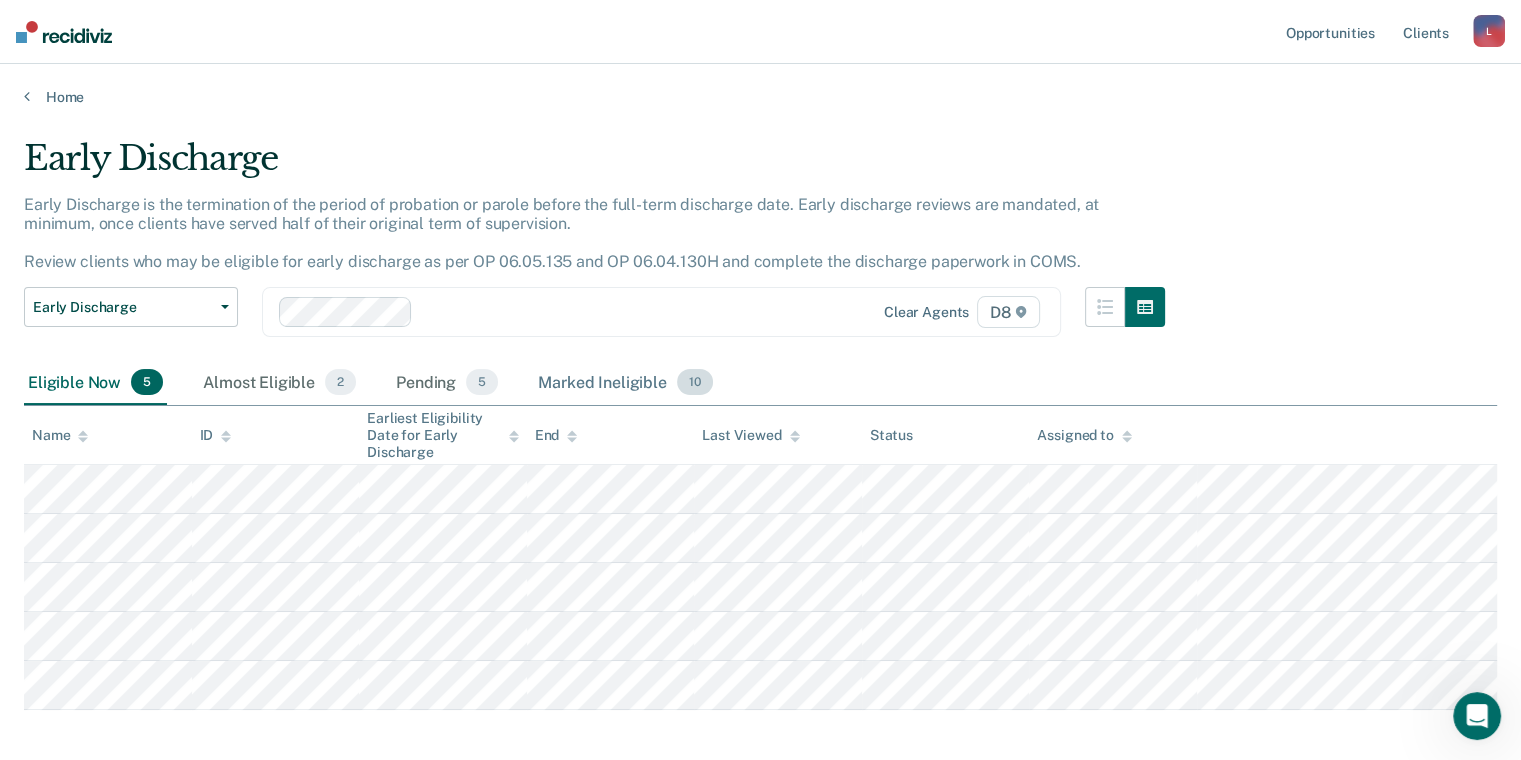 click on "Marked Ineligible 10" at bounding box center (625, 383) 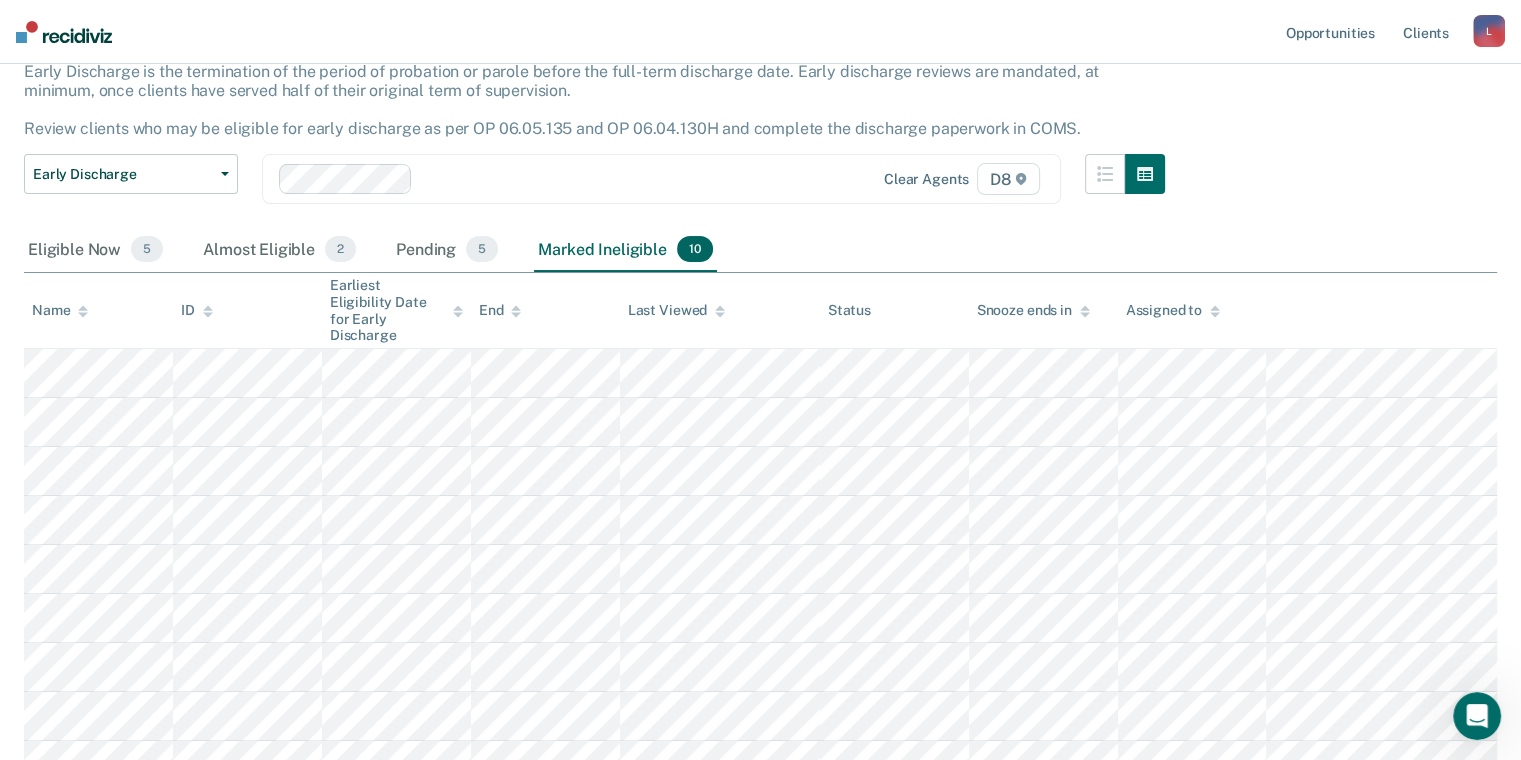 scroll, scrollTop: 100, scrollLeft: 0, axis: vertical 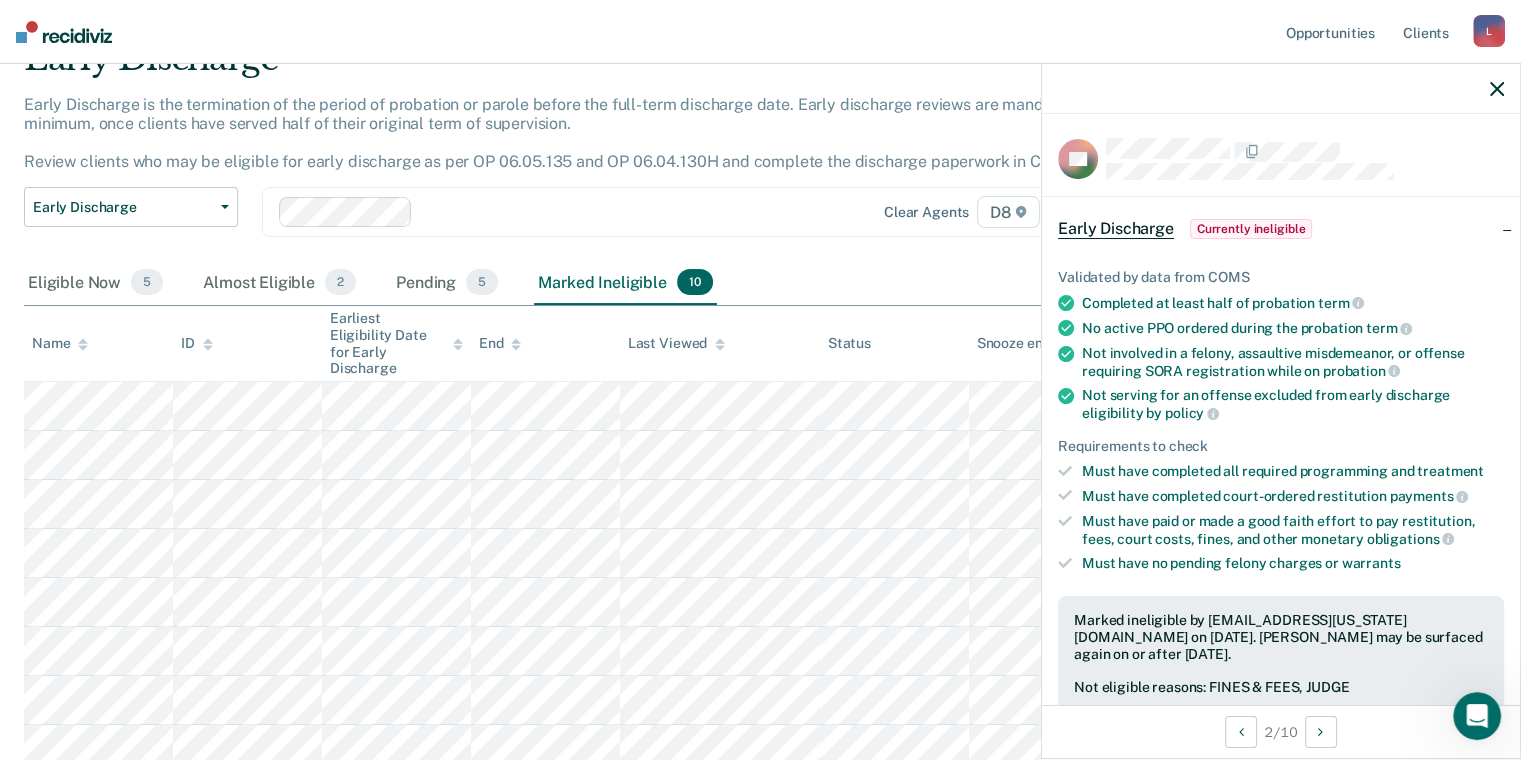 click at bounding box center [1281, 89] 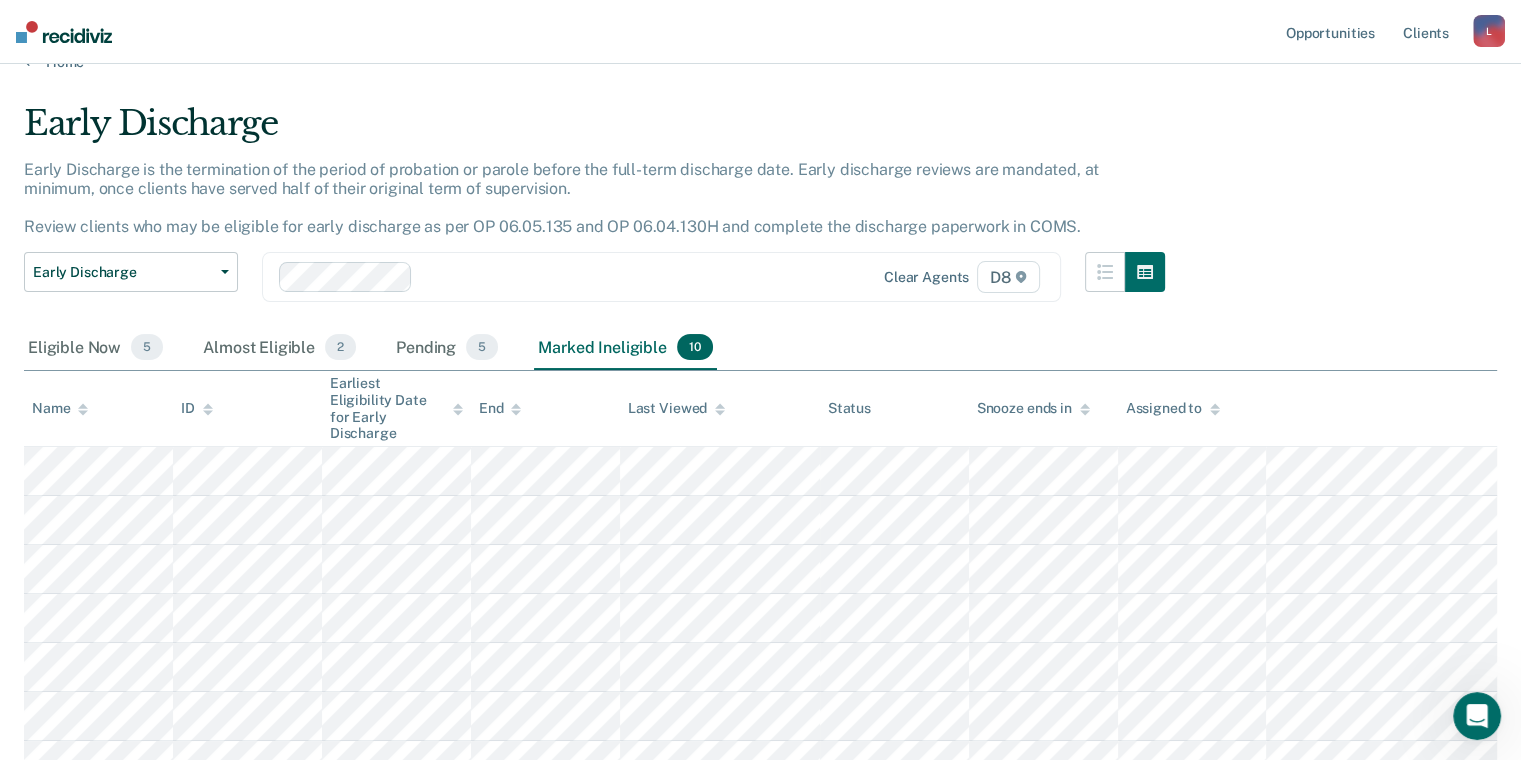 scroll, scrollTop: 0, scrollLeft: 0, axis: both 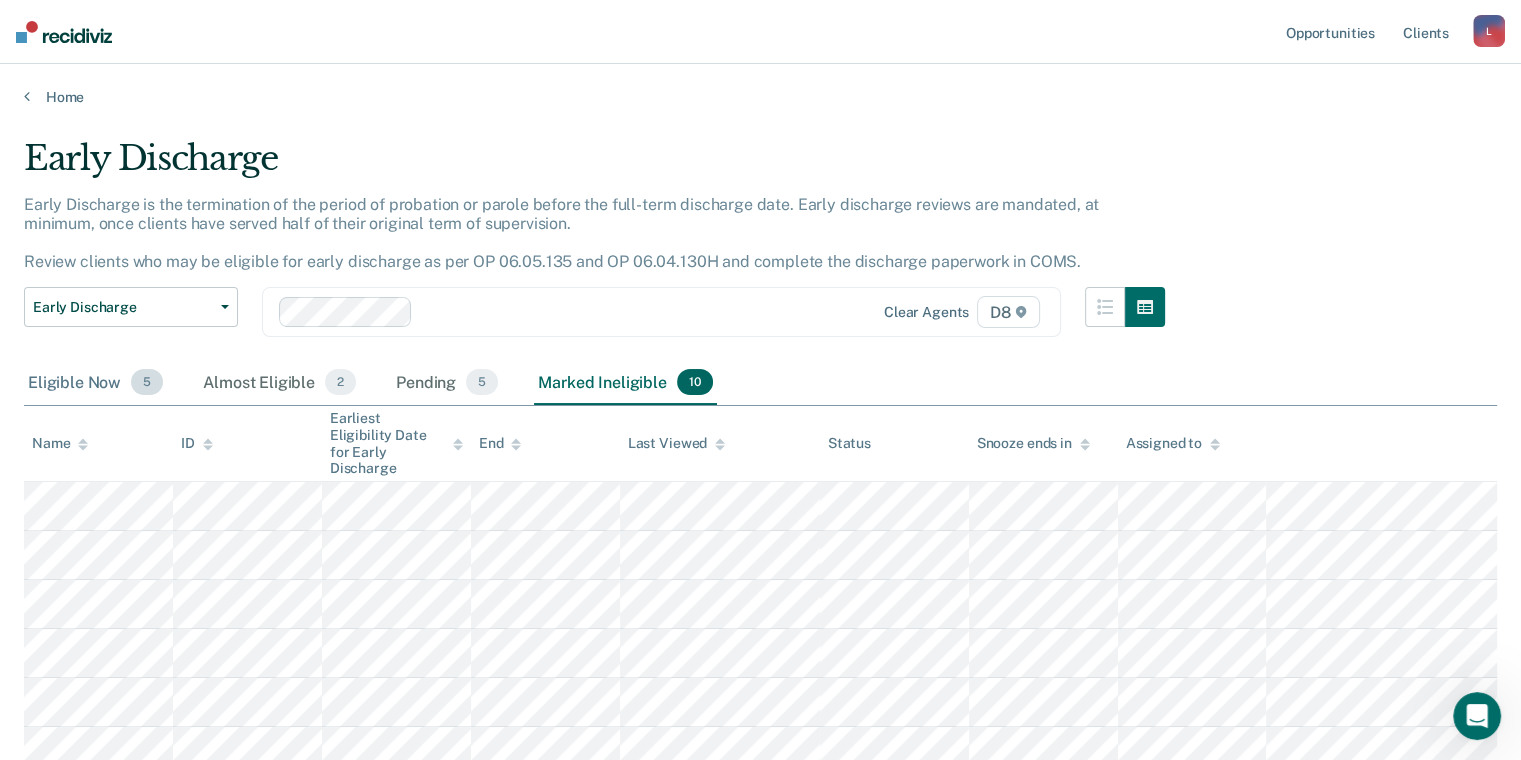 click on "Eligible Now 5" at bounding box center (95, 383) 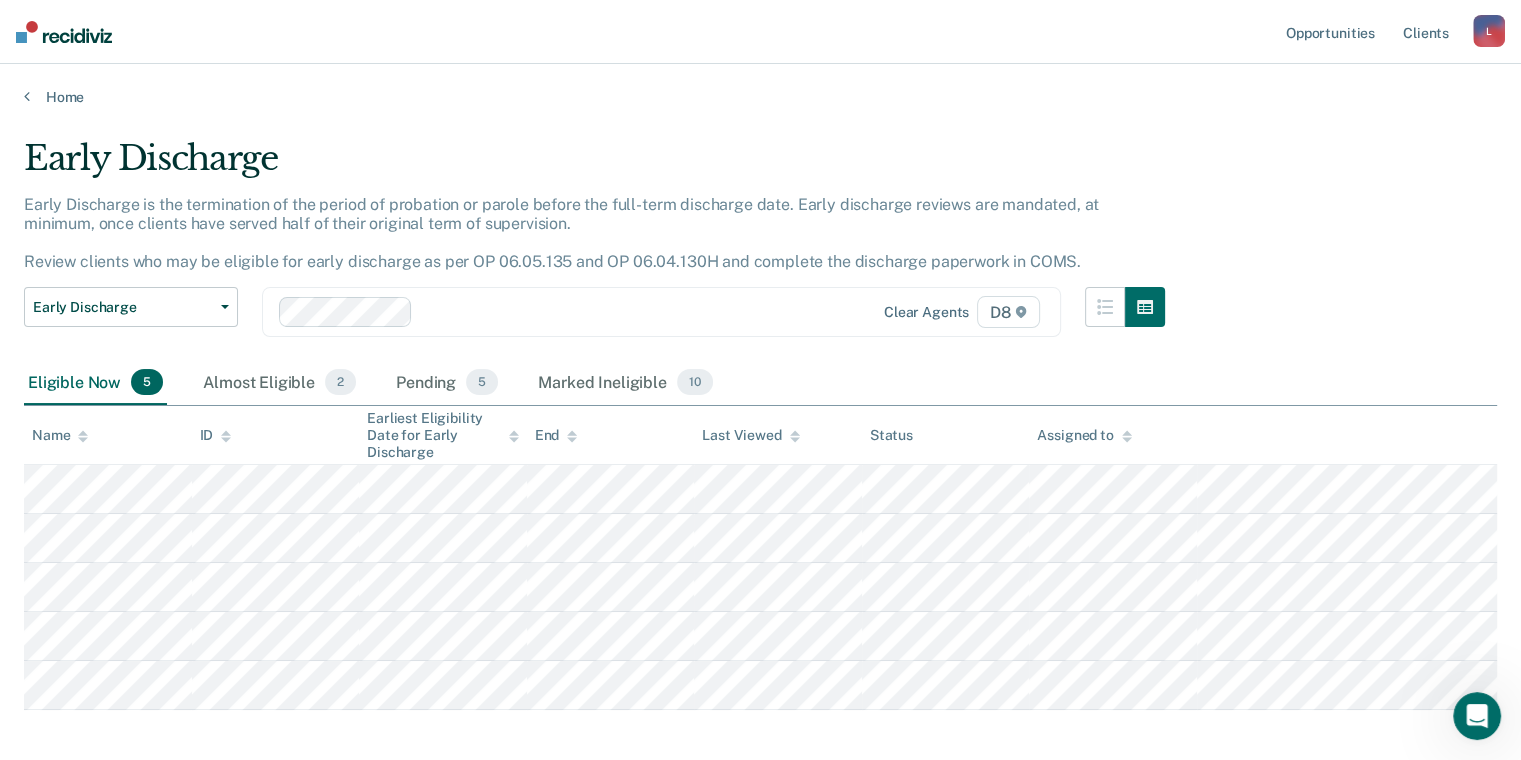 click on "Home" at bounding box center (760, 85) 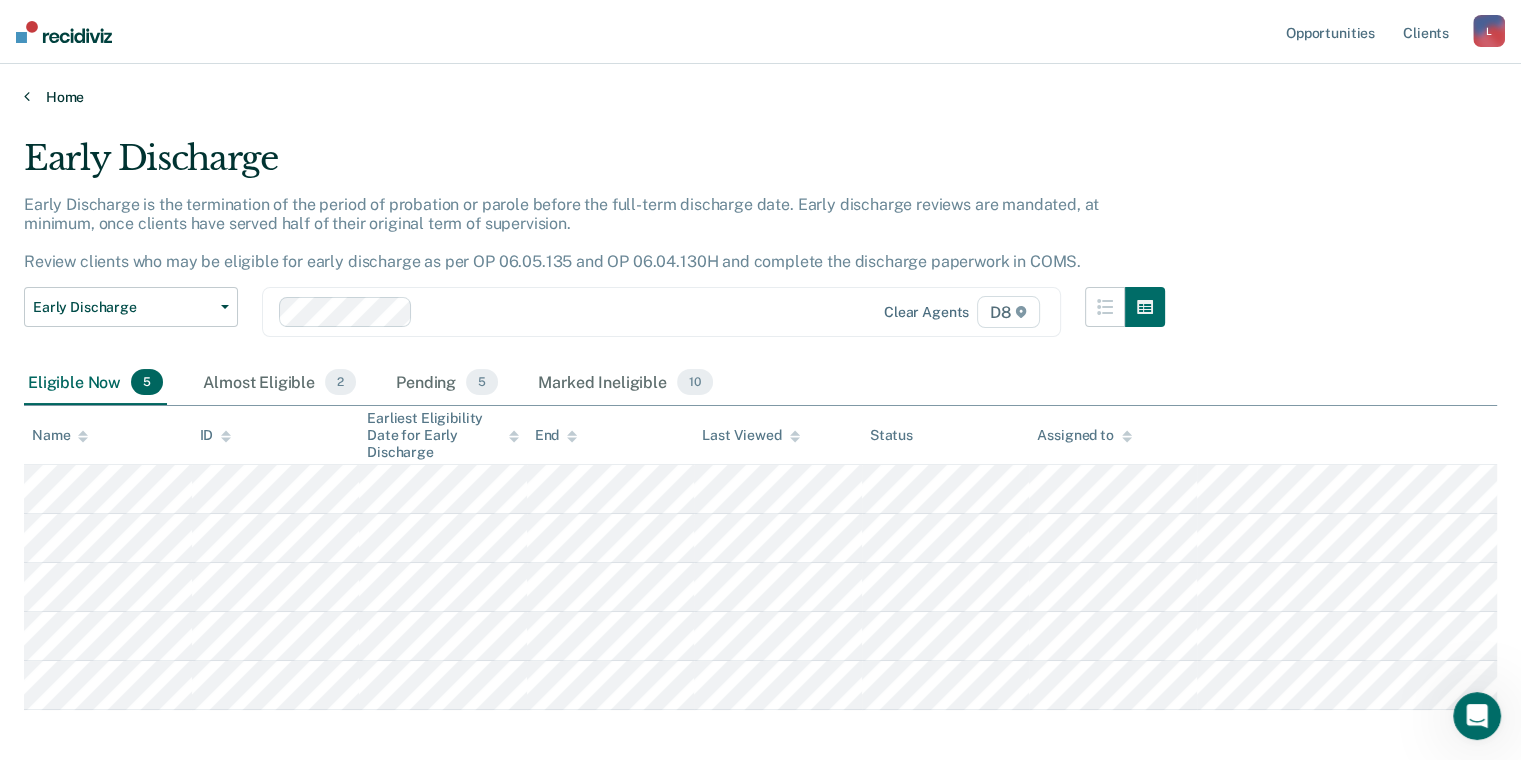 click on "Home" at bounding box center (760, 97) 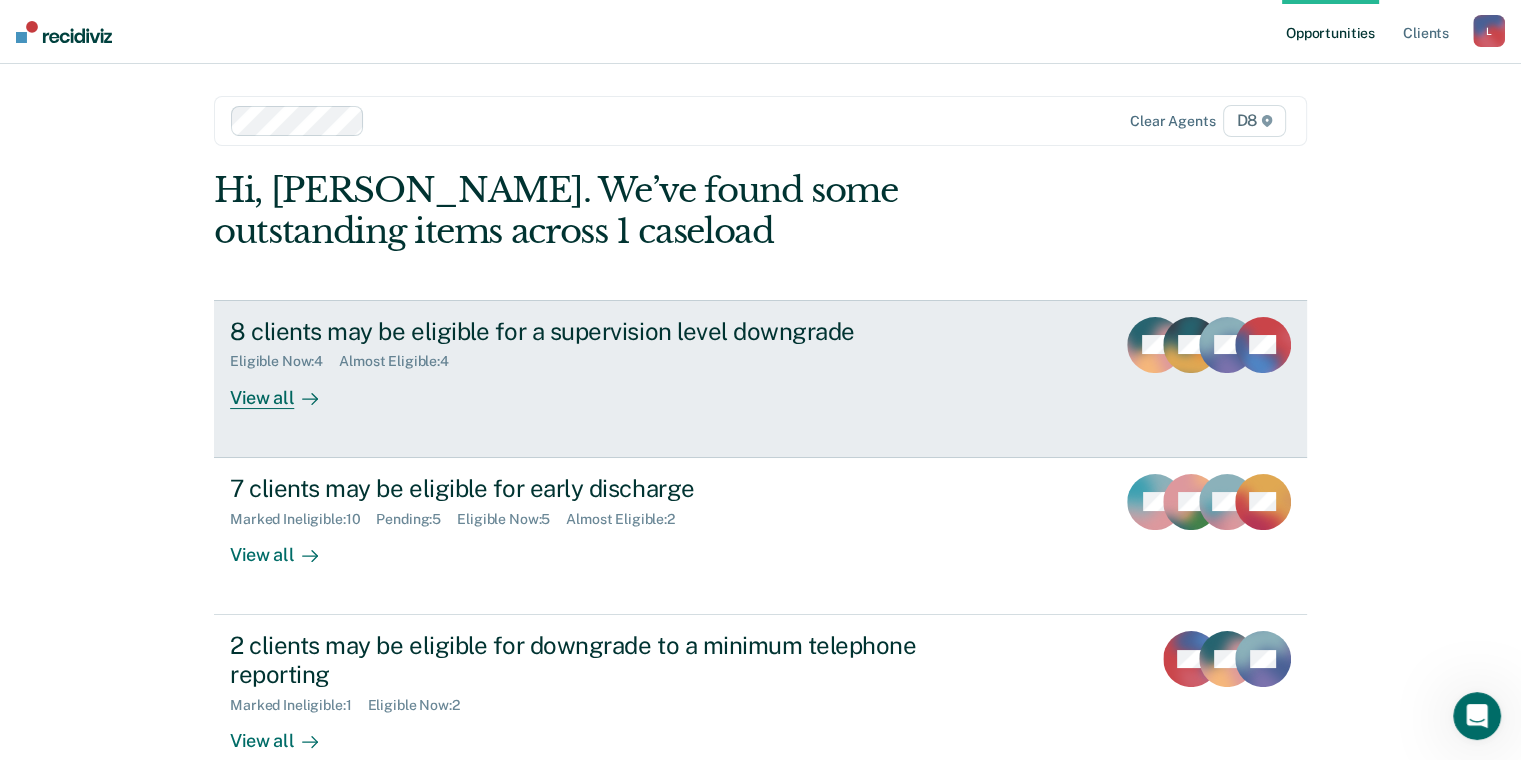 click on "8 clients may be eligible for a supervision level downgrade Eligible Now :  4 Almost Eligible :  4 View all" at bounding box center (605, 363) 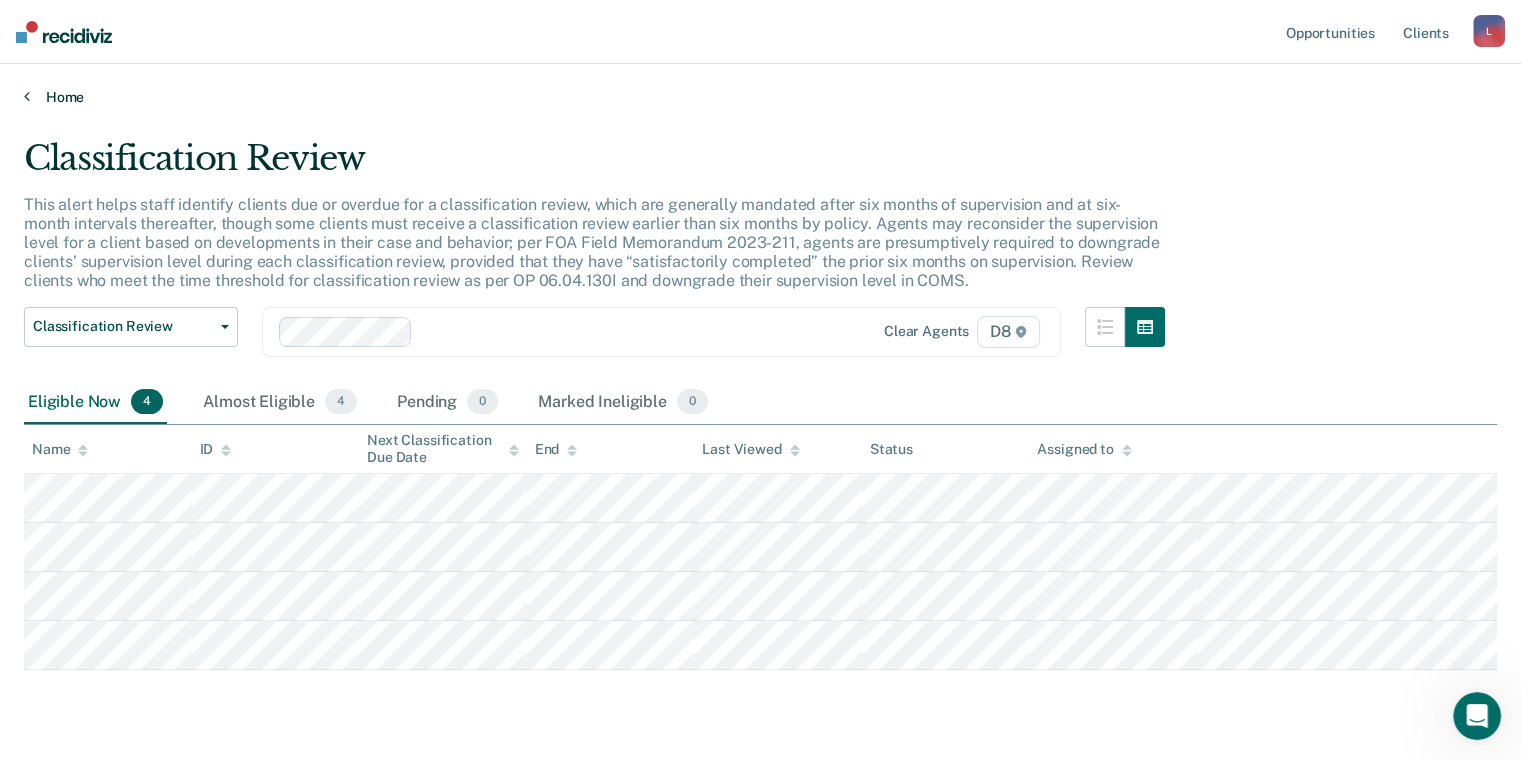 click on "Home" at bounding box center (760, 97) 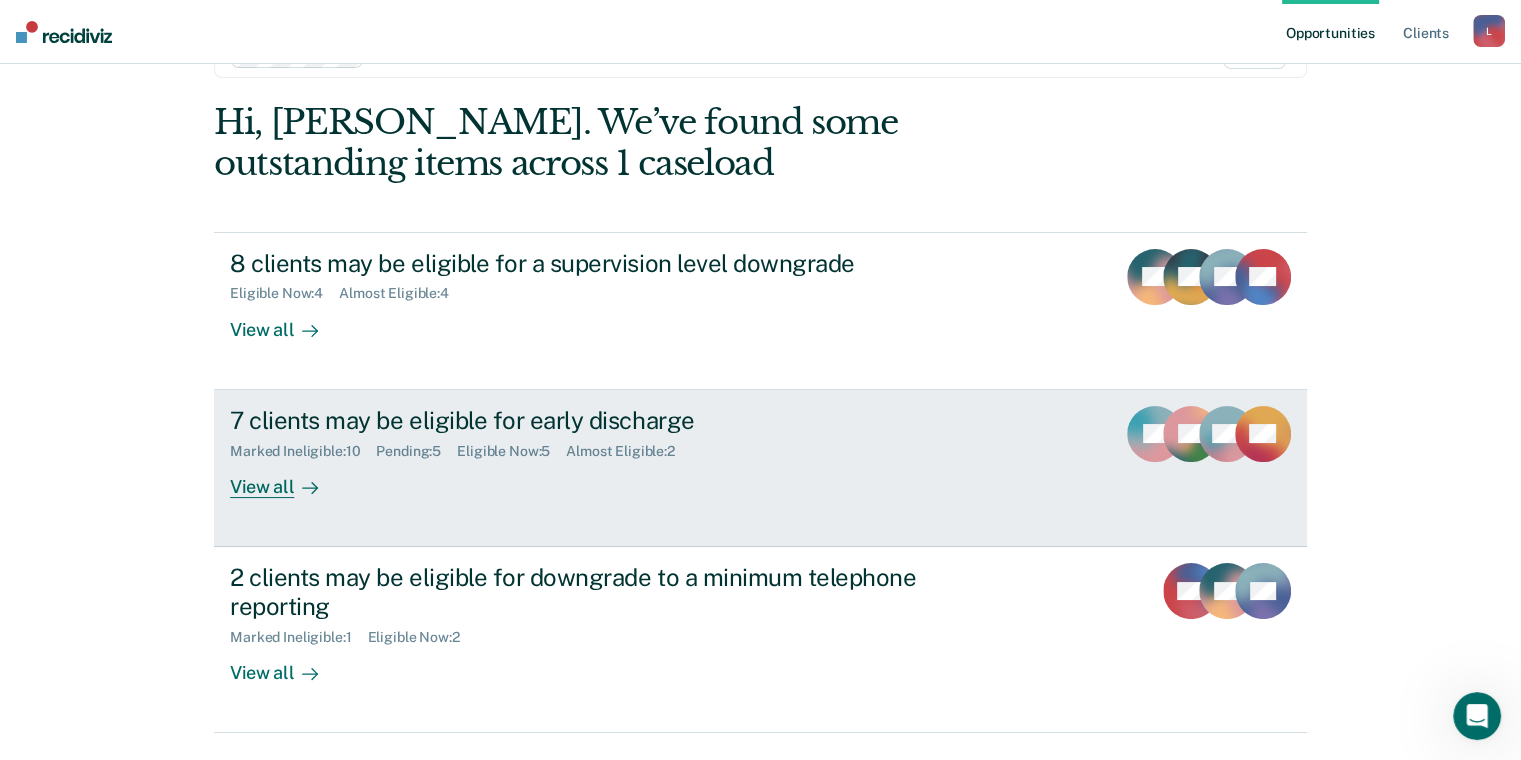 scroll, scrollTop: 100, scrollLeft: 0, axis: vertical 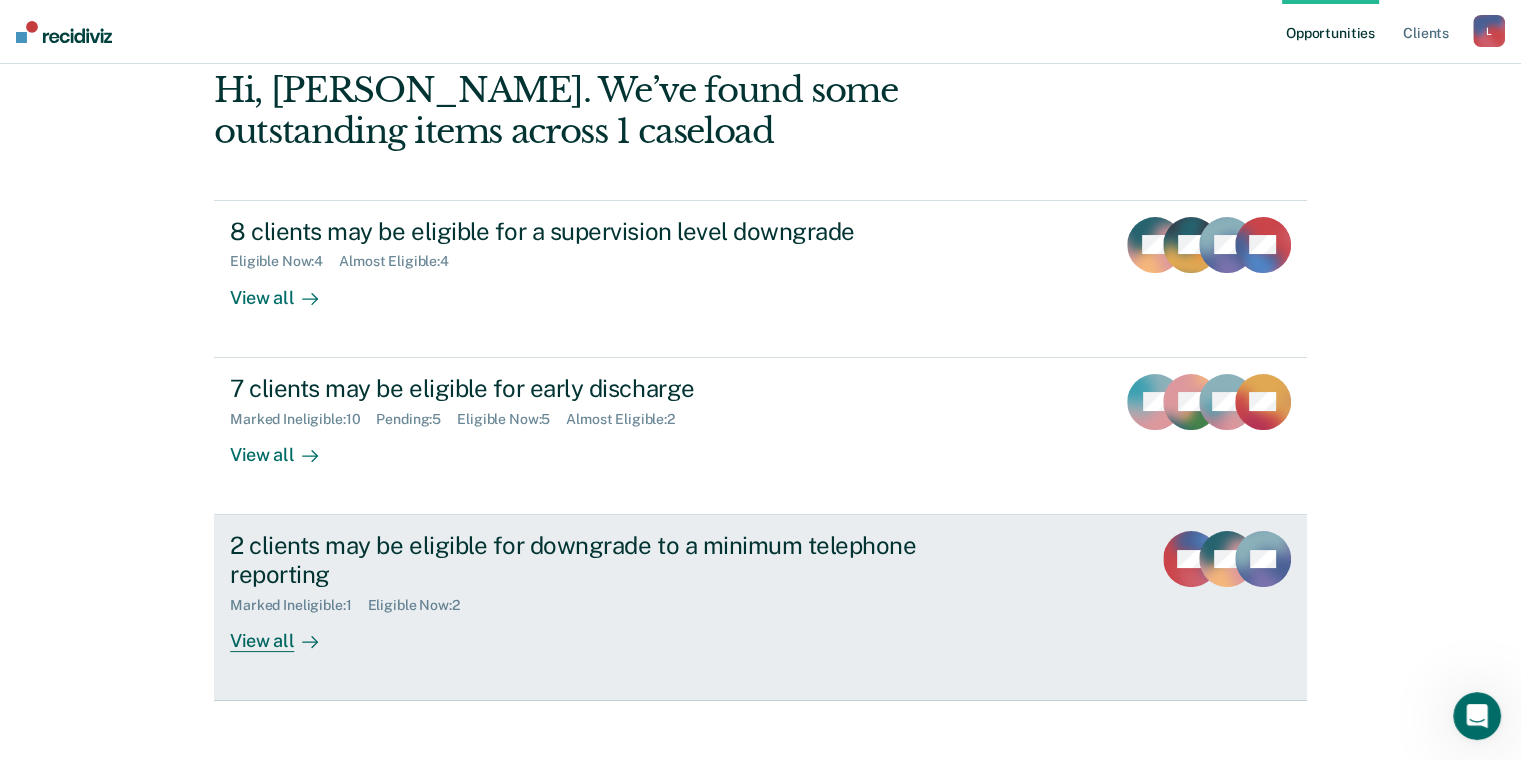 click on "2 clients may be eligible for downgrade to a minimum telephone reporting" at bounding box center [581, 560] 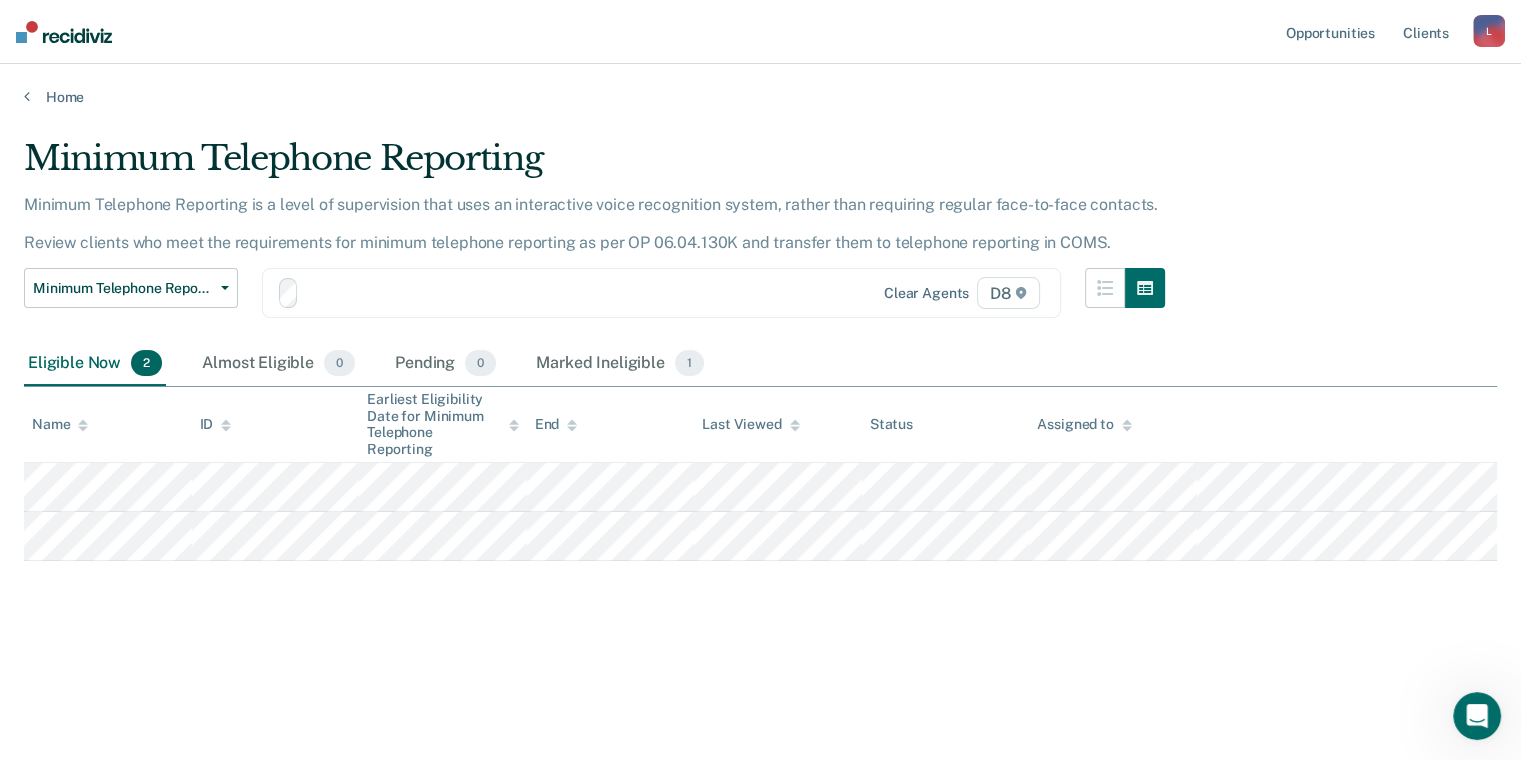 scroll, scrollTop: 0, scrollLeft: 0, axis: both 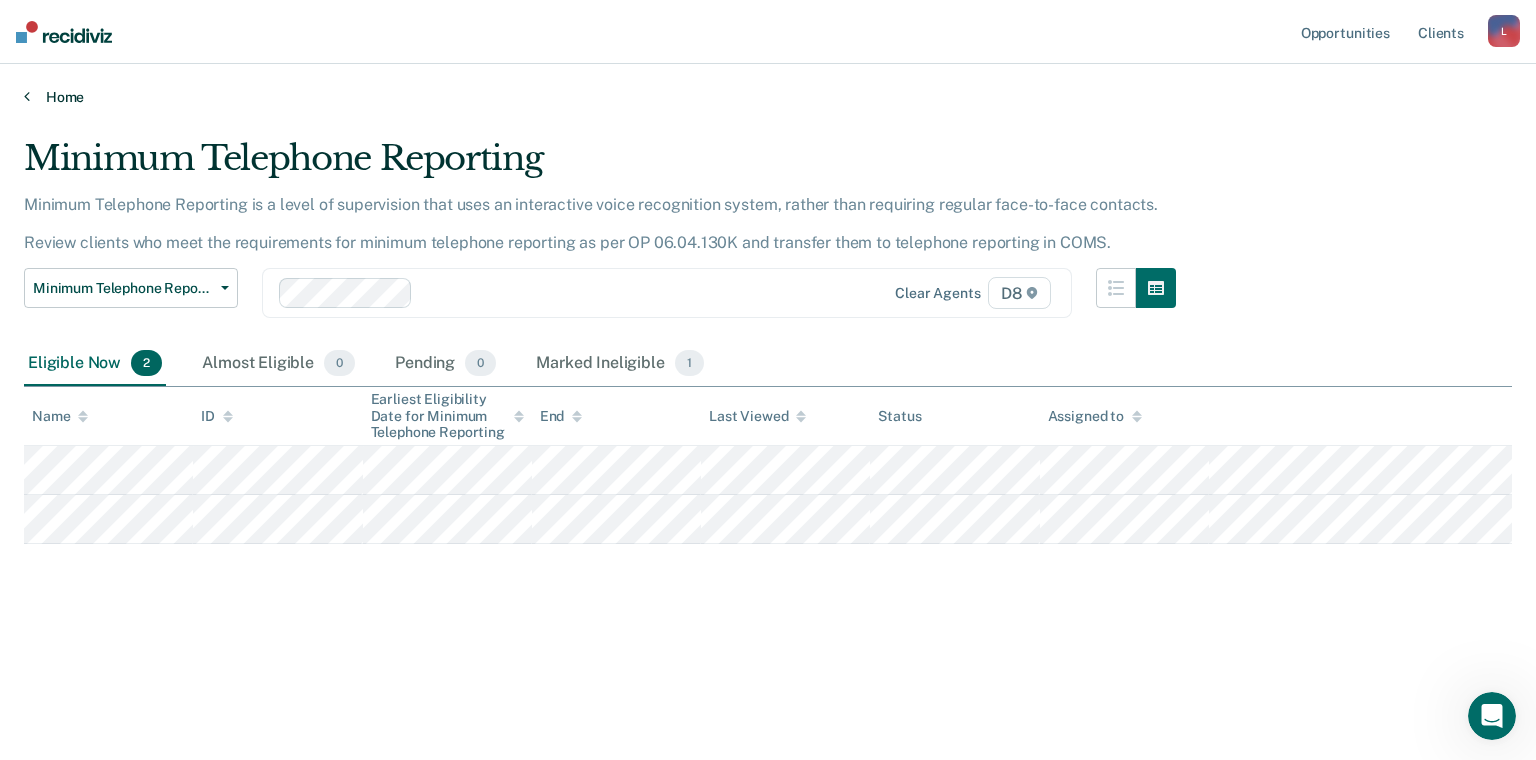 click on "Home" at bounding box center (768, 97) 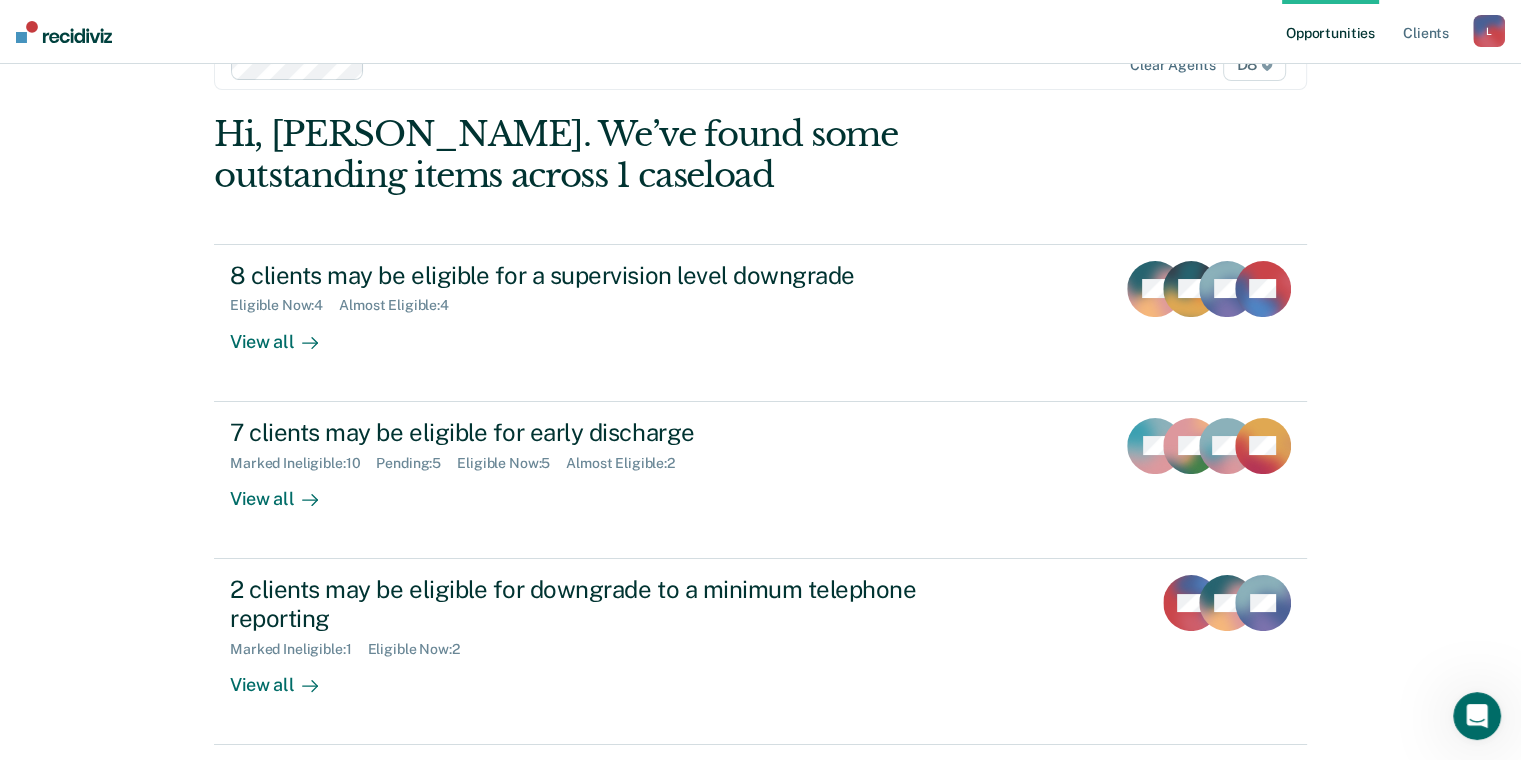scroll, scrollTop: 0, scrollLeft: 0, axis: both 